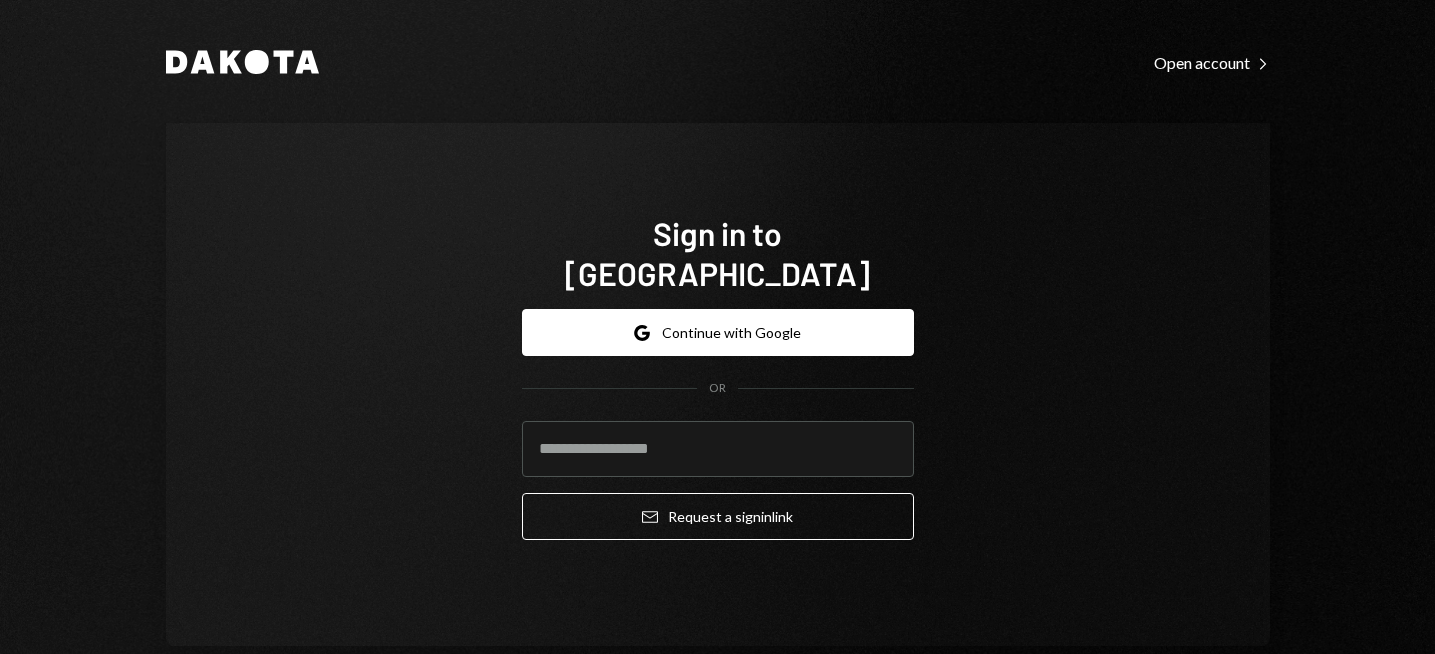 scroll, scrollTop: 0, scrollLeft: 0, axis: both 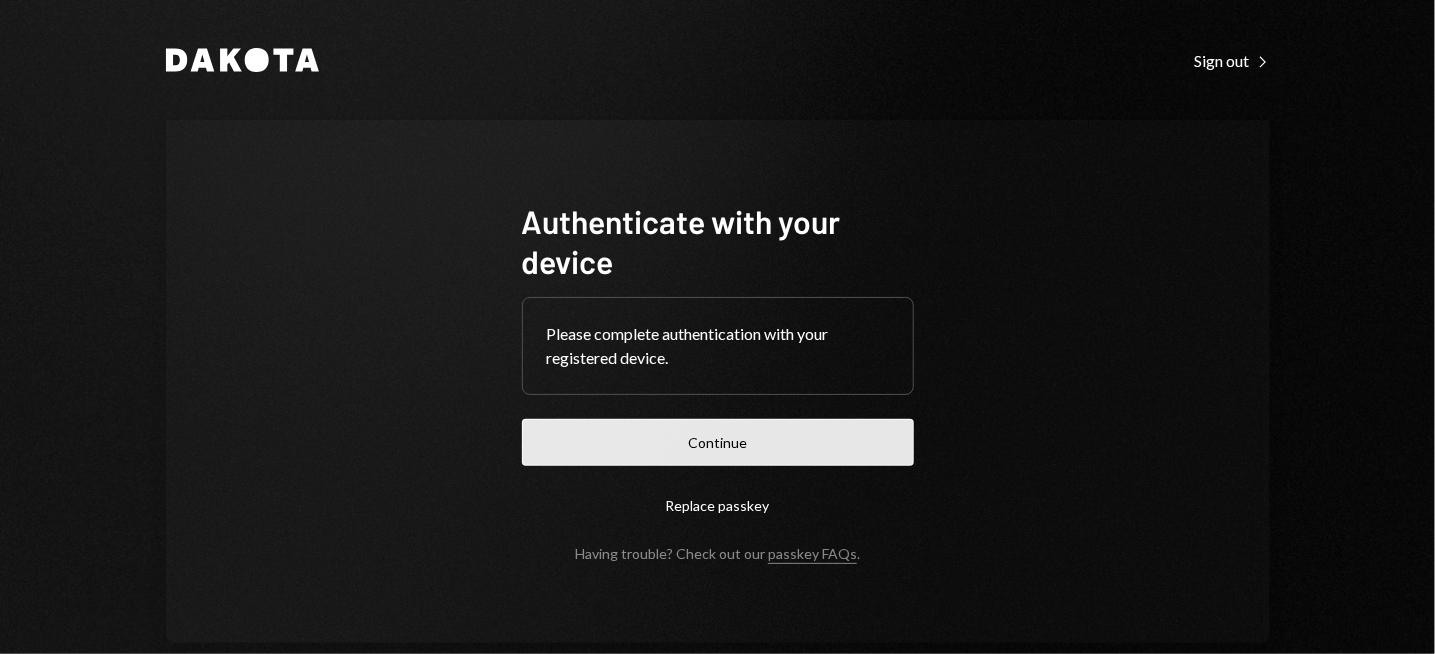 click on "Continue" at bounding box center (718, 442) 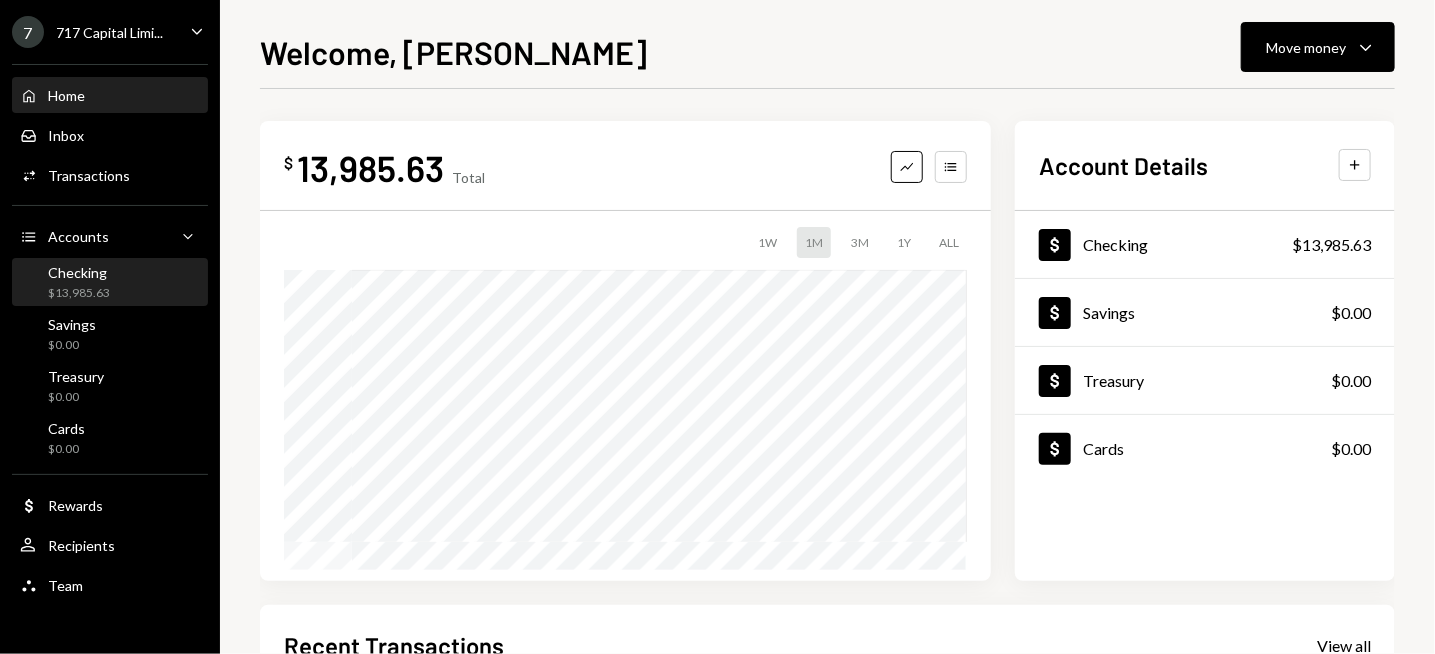 click on "$13,985.63" at bounding box center (79, 293) 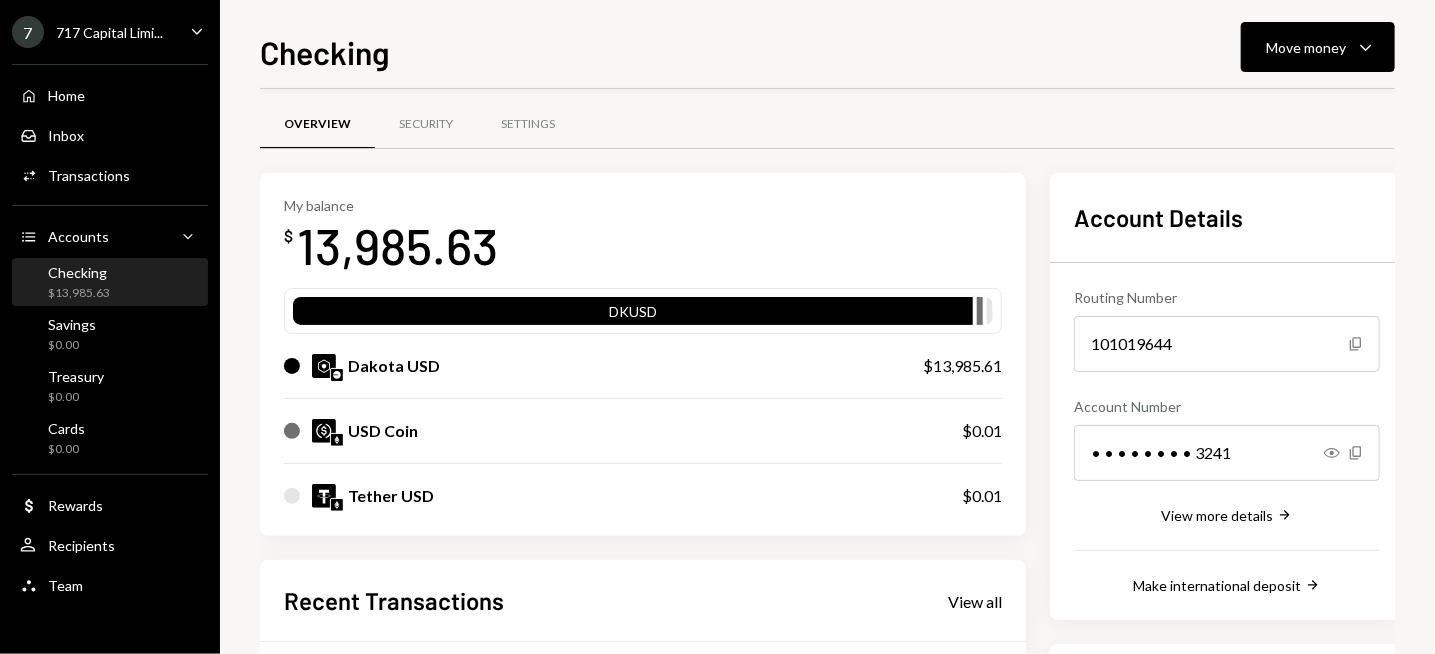 scroll, scrollTop: 0, scrollLeft: 0, axis: both 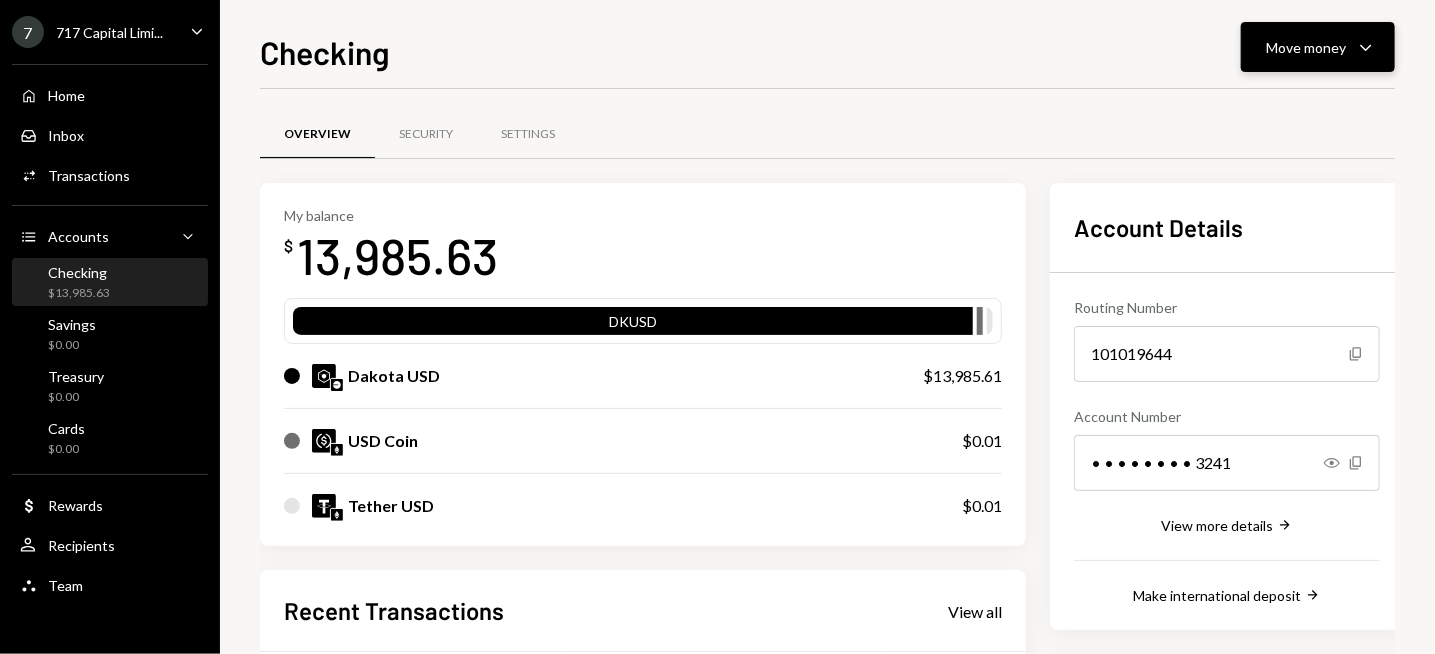 click on "Move money" at bounding box center [1306, 47] 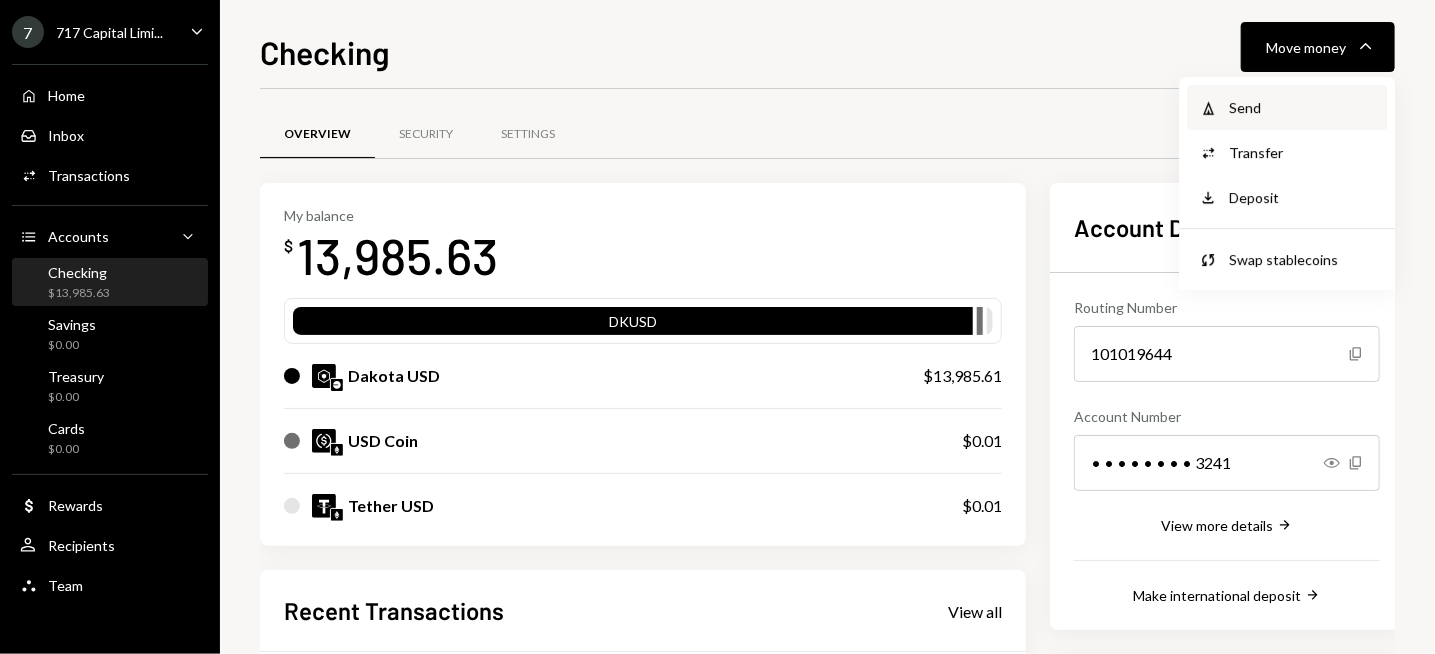 click on "Send" at bounding box center (1302, 107) 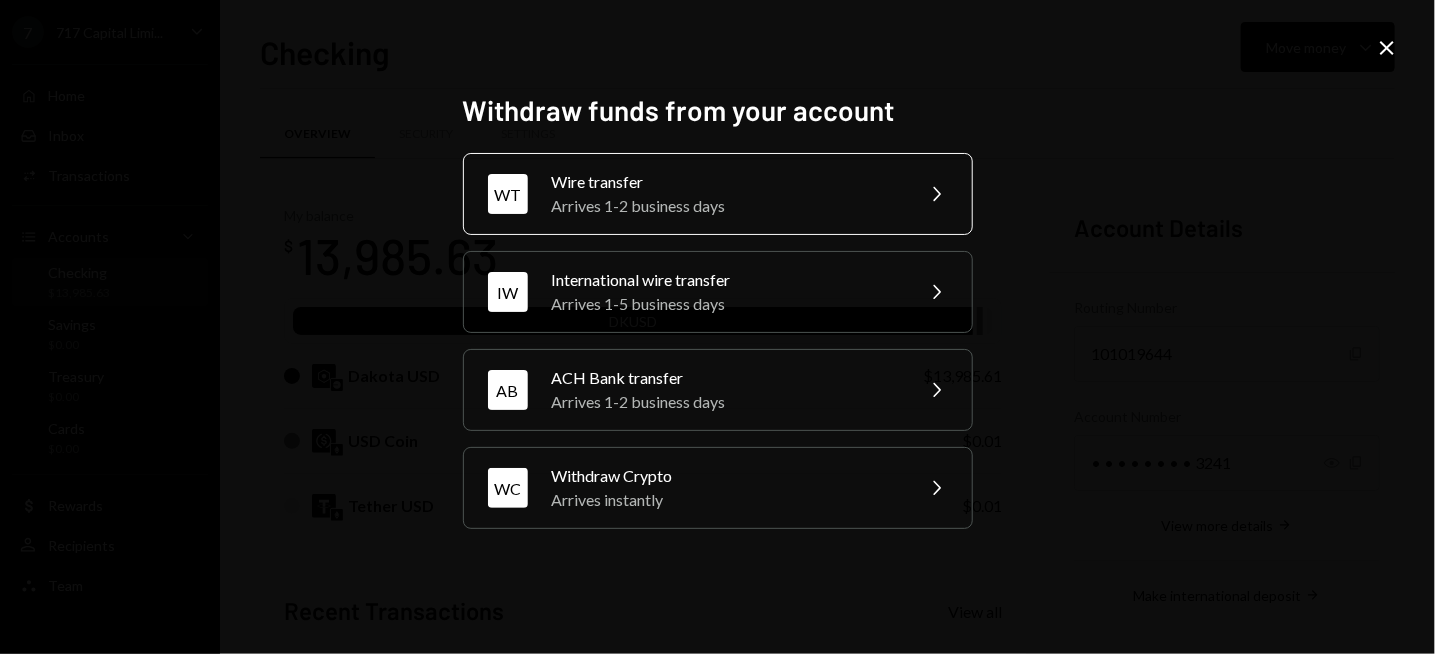 click on "Arrives 1-2 business days" at bounding box center [726, 206] 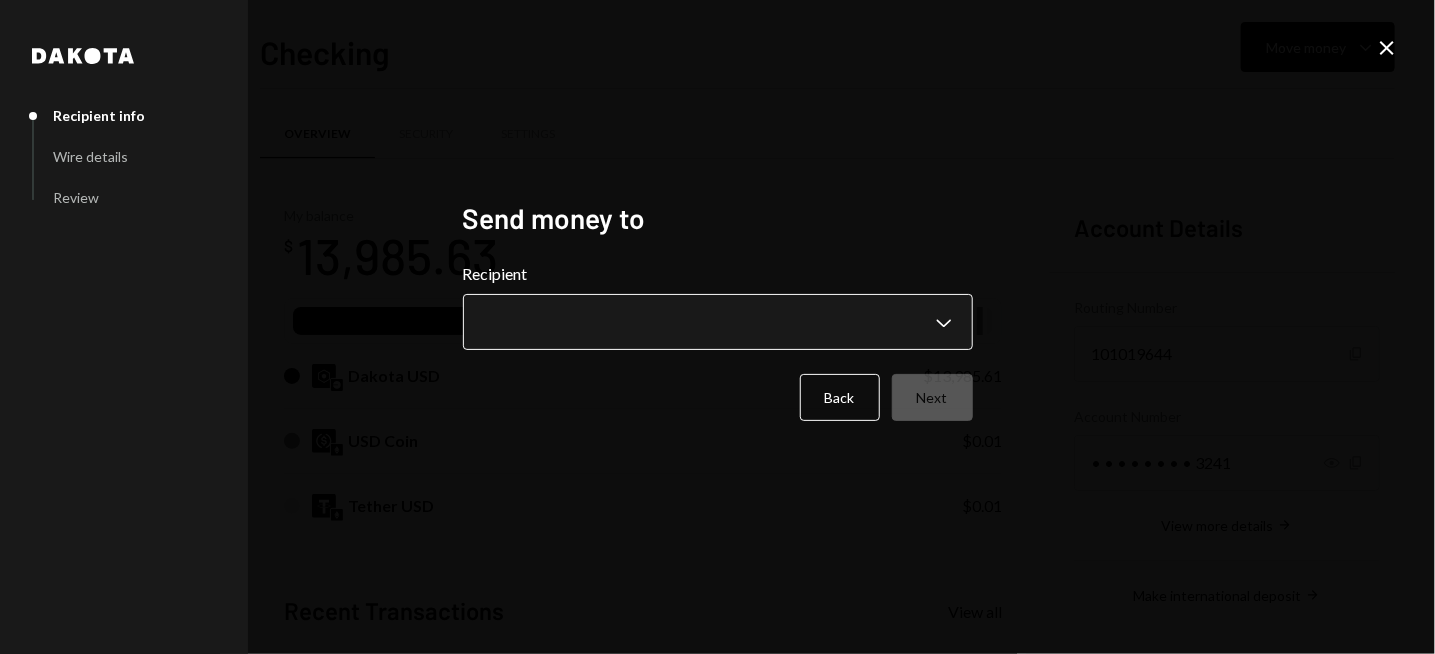 click on "7 717 Capital Limi... Caret Down Home Home Inbox Inbox Activities Transactions Accounts Accounts Caret Down Checking $13,985.63 Savings $0.00 Treasury $0.00 Cards $0.00 Dollar Rewards User Recipients Team Team Checking Move money Caret Down Overview Security Settings My balance $ 13,985.63 DKUSD Dakota USD $13,985.61 USD Coin $0.01 Tether USD $0.01 Recent Transactions View all Type Initiated By Initiated At Status Bank Payment $68,234.16 [PERSON_NAME] 1:51 PM Completed Bank Payment $148,148.00 [PERSON_NAME] 1:50 PM Completed Bank Payment $250,250.00 [PERSON_NAME] 1:49 PM Completed Deposit 467,376.91  DKUSD 0x4c2c...A200B8 Copy 1:43 PM Completed Stablecoin Conversion $467,563.94 [PERSON_NAME] 12:59 PM Completed Account Details Routing Number [FINANCIAL_ID] Copy Account Number • • • • • • • •  3241 Show Copy View more details Right Arrow Make international deposit Right Arrow Account Information Money in (last 30 days) Up Right Arrow $17,035,231.81 Money out (last 30 days) Down Right Arrow $17,276,214.81" at bounding box center (717, 327) 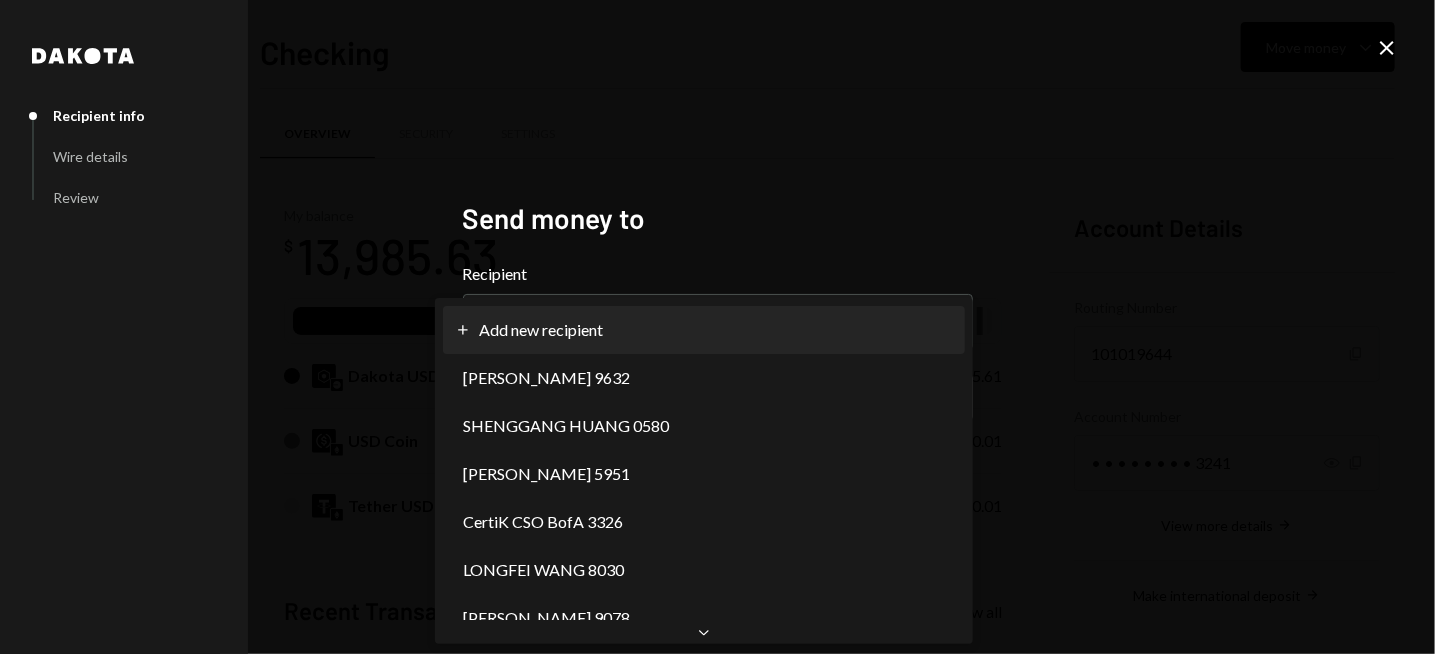 scroll, scrollTop: 350, scrollLeft: 0, axis: vertical 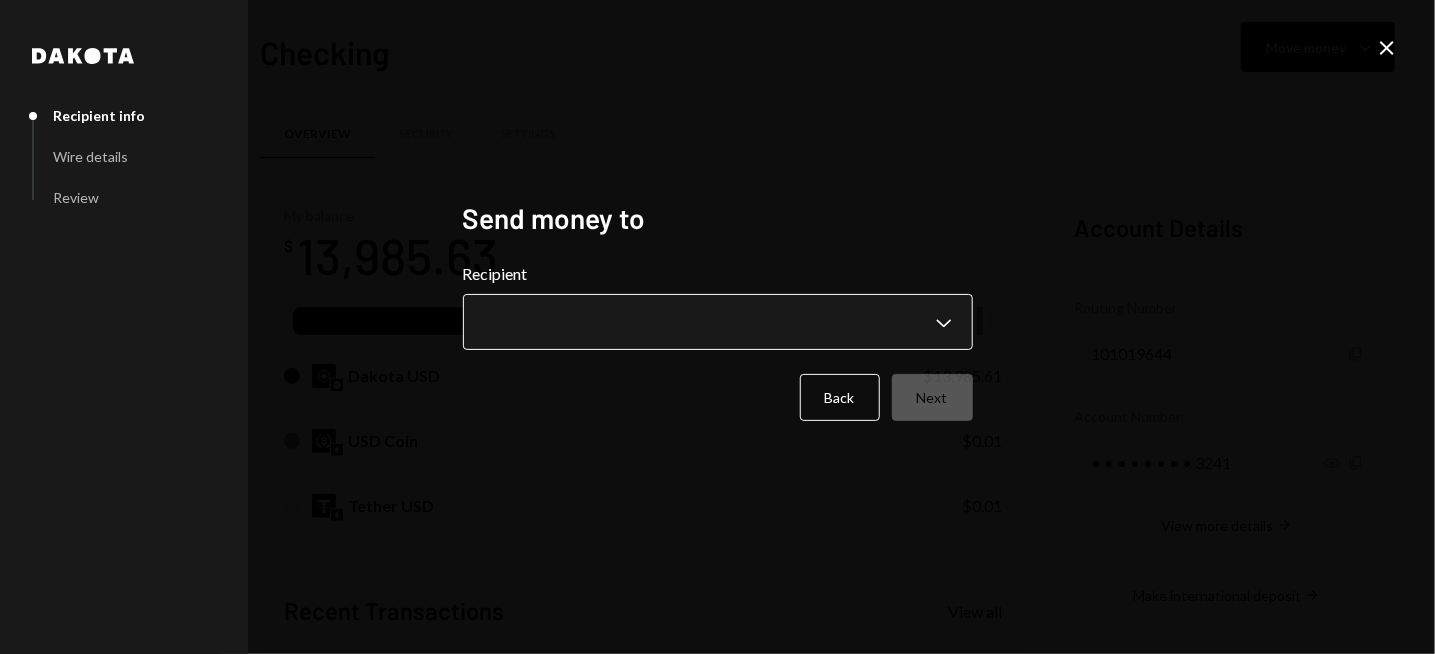 click on "7 717 Capital Limi... Caret Down Home Home Inbox Inbox Activities Transactions Accounts Accounts Caret Down Checking $13,985.63 Savings $0.00 Treasury $0.00 Cards $0.00 Dollar Rewards User Recipients Team Team Checking Move money Caret Down Overview Security Settings My balance $ 13,985.63 DKUSD Dakota USD $13,985.61 USD Coin $0.01 Tether USD $0.01 Recent Transactions View all Type Initiated By Initiated At Status Bank Payment $68,234.16 [PERSON_NAME] 1:51 PM Completed Bank Payment $148,148.00 [PERSON_NAME] 1:50 PM Completed Bank Payment $250,250.00 [PERSON_NAME] 1:49 PM Completed Deposit 467,376.91  DKUSD 0x4c2c...A200B8 Copy 1:43 PM Completed Stablecoin Conversion $467,563.94 [PERSON_NAME] 12:59 PM Completed Account Details Routing Number [FINANCIAL_ID] Copy Account Number • • • • • • • •  3241 Show Copy View more details Right Arrow Make international deposit Right Arrow Account Information Money in (last 30 days) Up Right Arrow $17,035,231.81 Money out (last 30 days) Down Right Arrow $17,276,214.81" at bounding box center [717, 327] 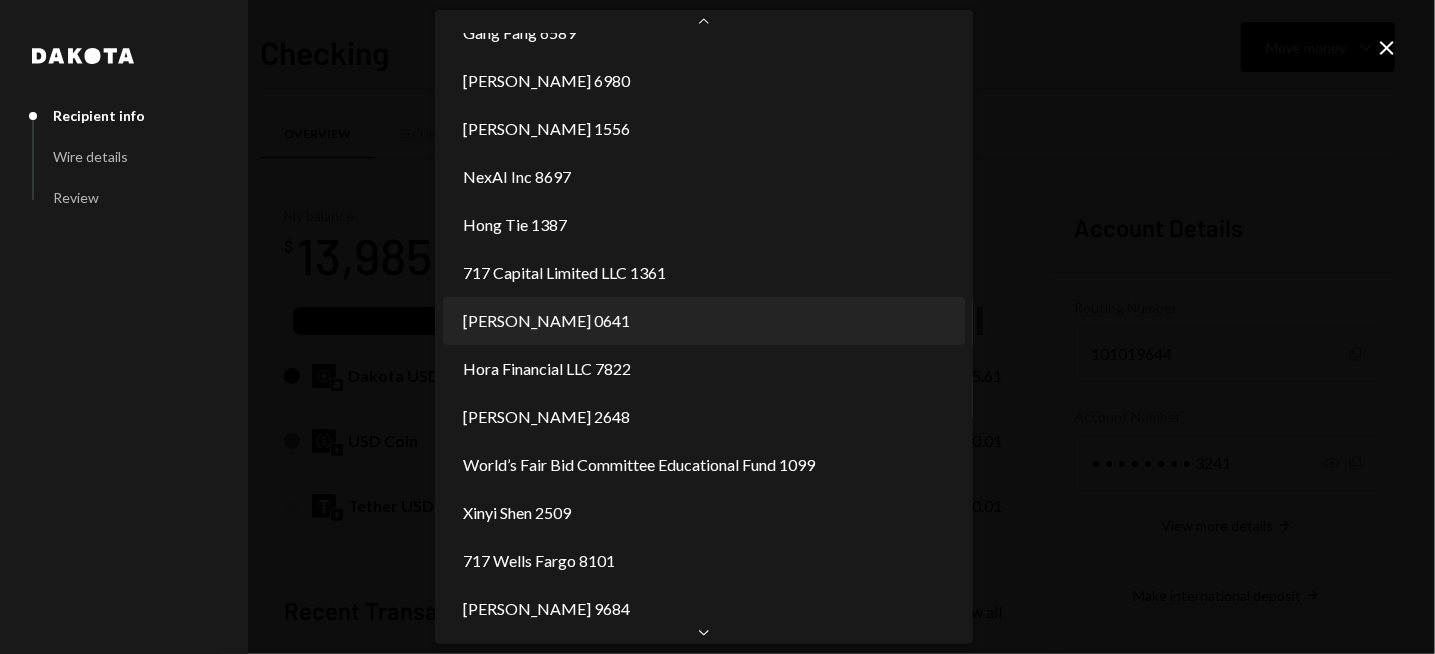 scroll, scrollTop: 3750, scrollLeft: 0, axis: vertical 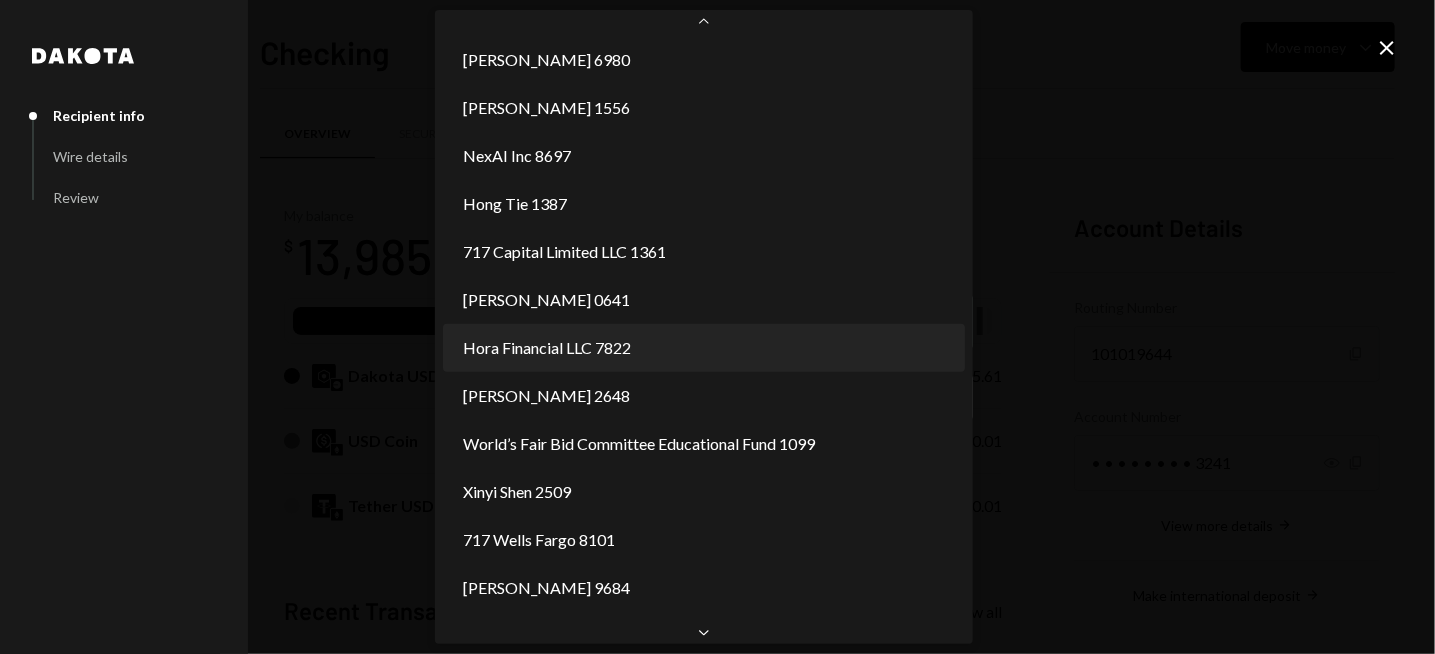 select on "**********" 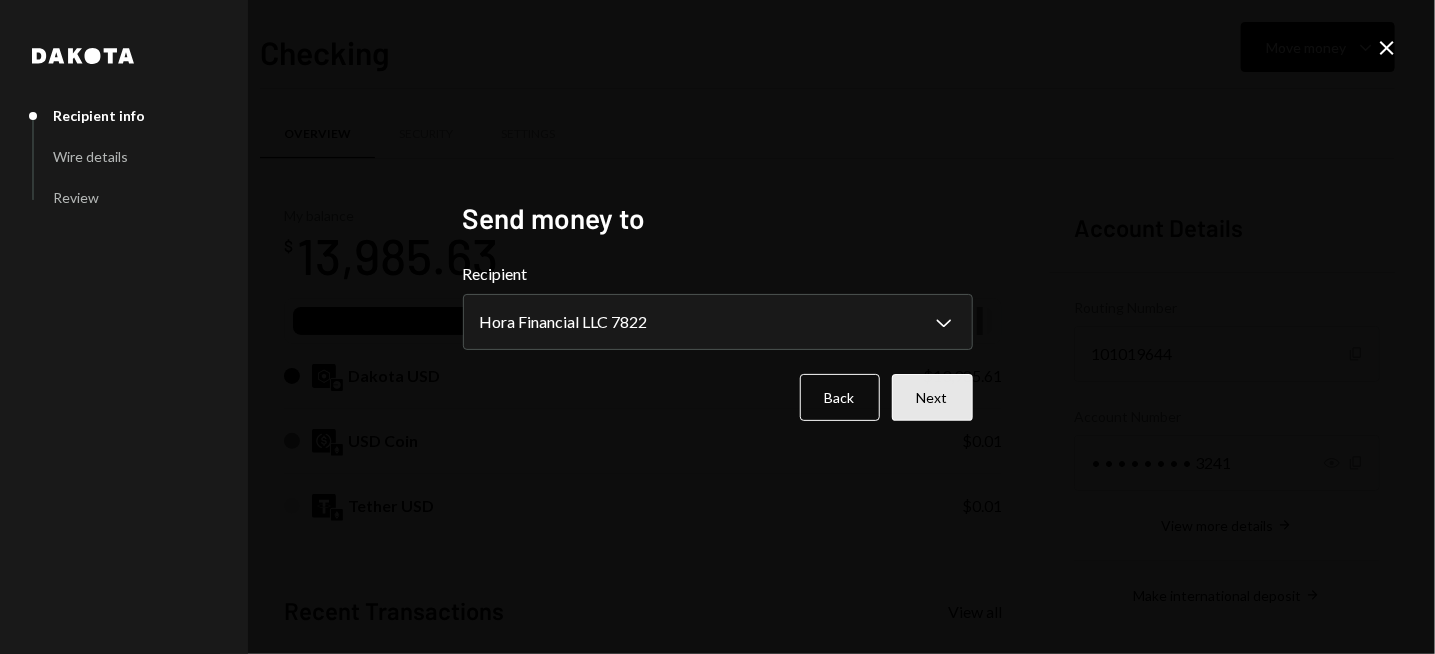 click on "Next" at bounding box center [932, 397] 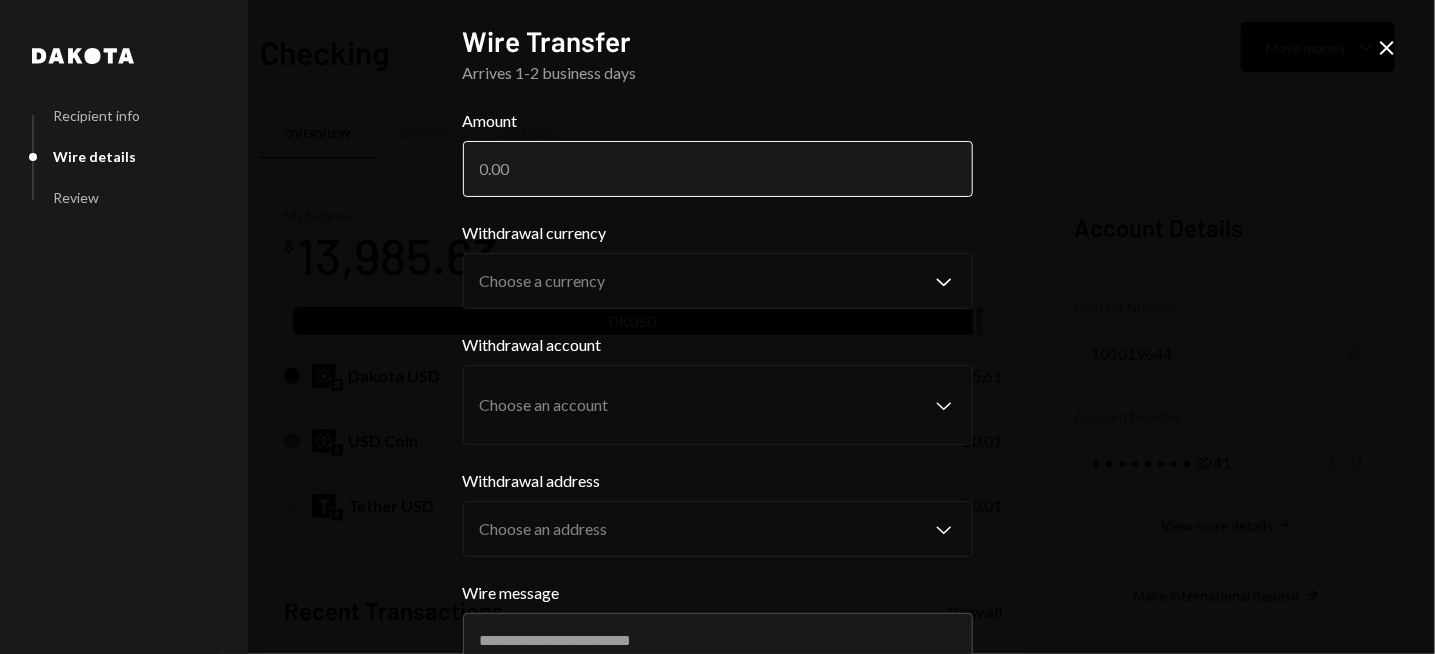 click on "Amount" at bounding box center [718, 169] 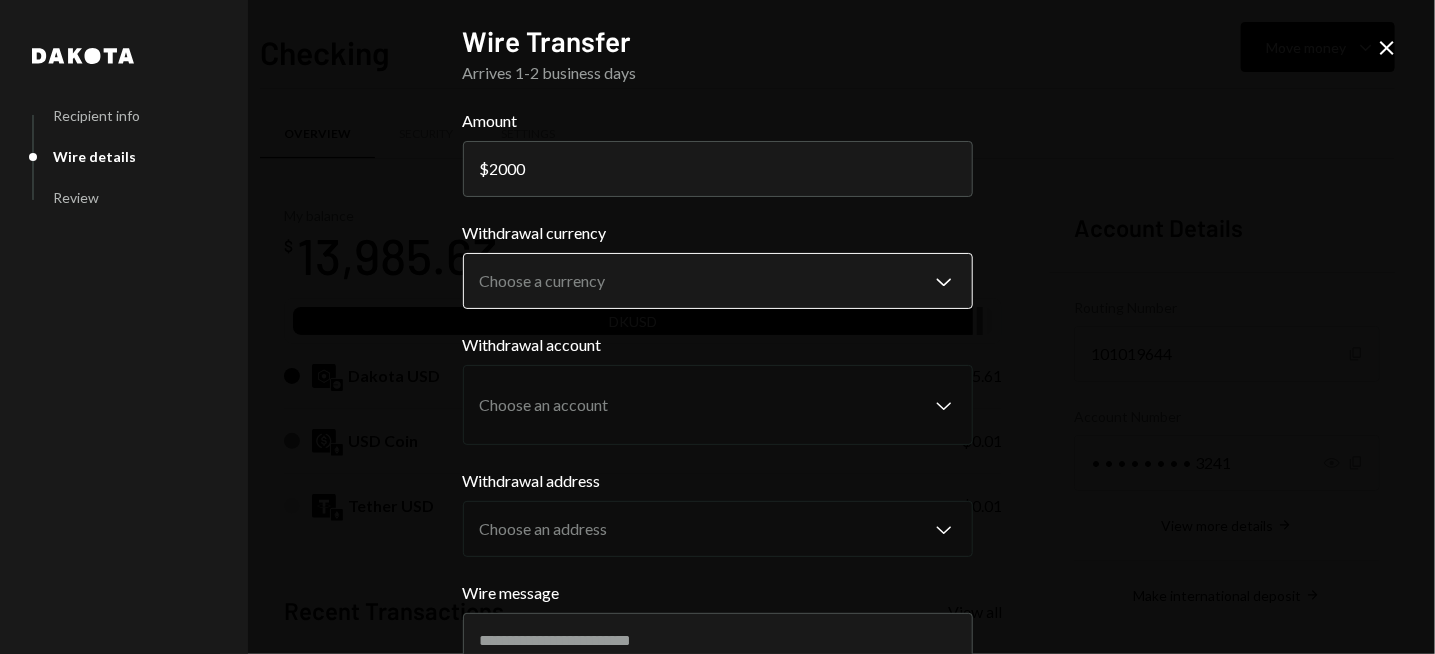 type on "2000" 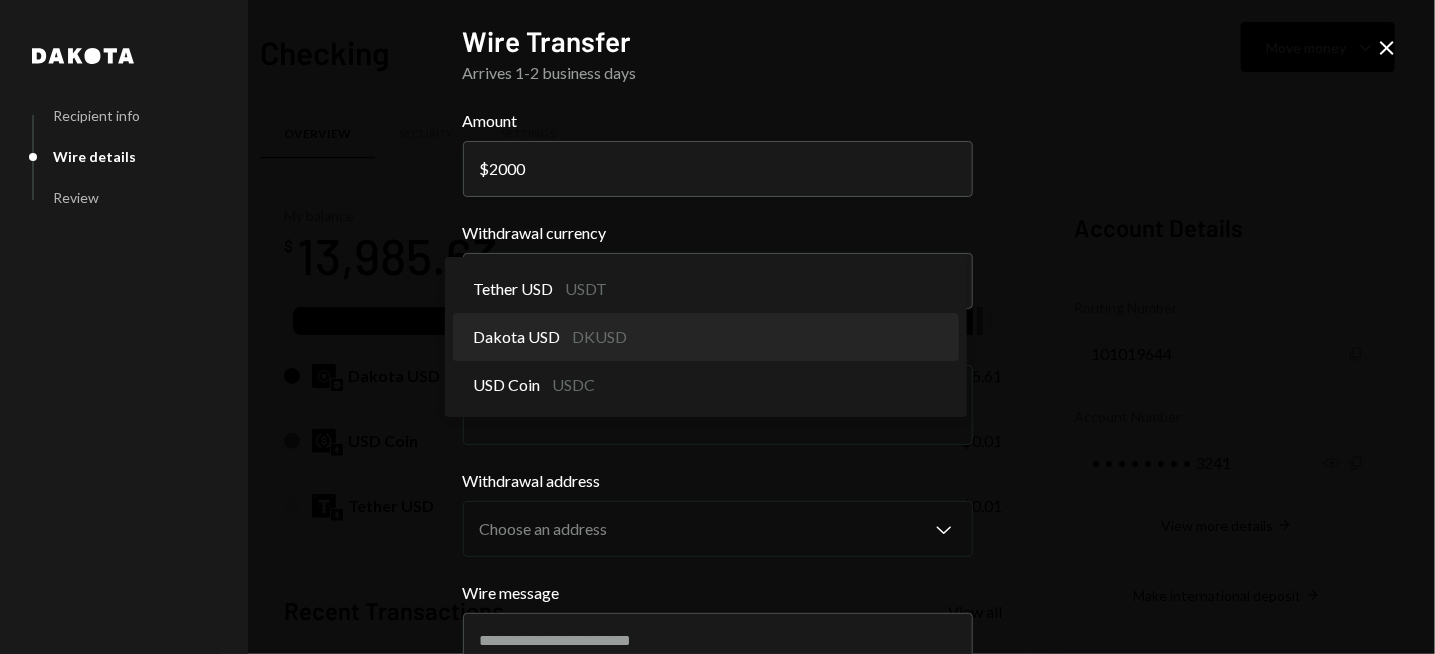 select on "*****" 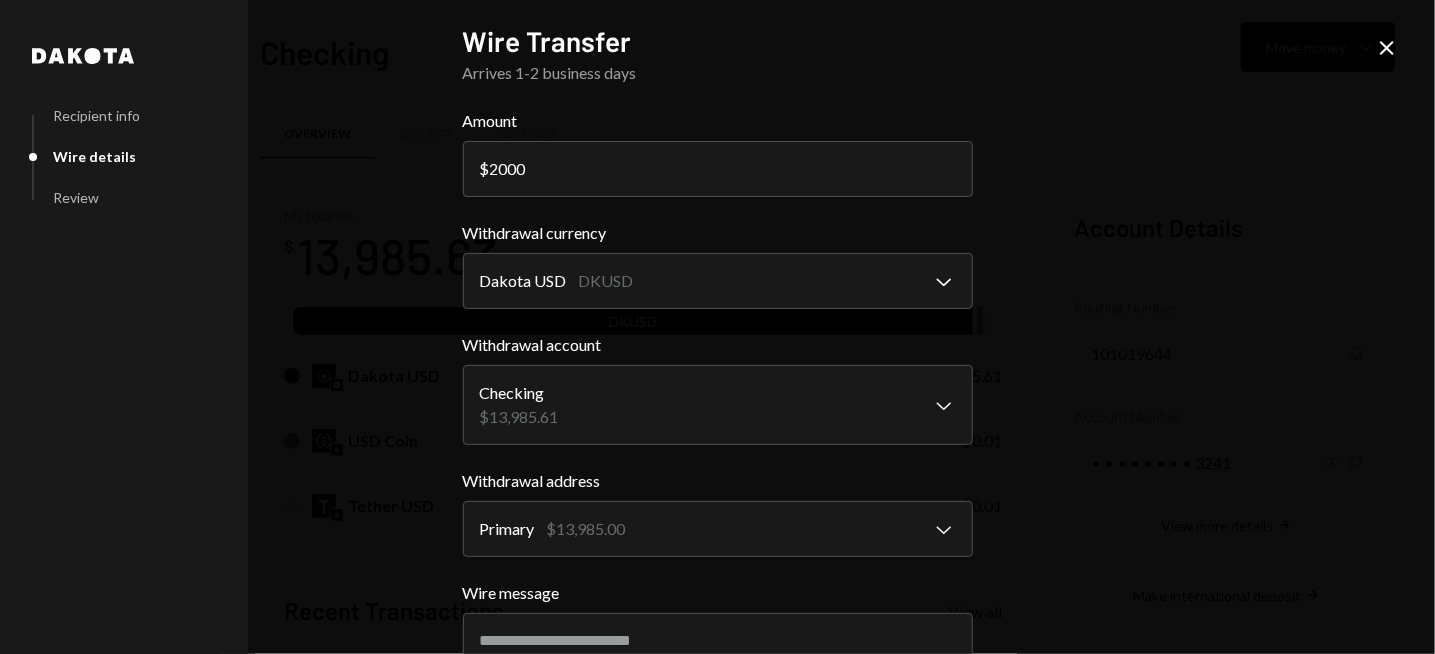scroll, scrollTop: 252, scrollLeft: 0, axis: vertical 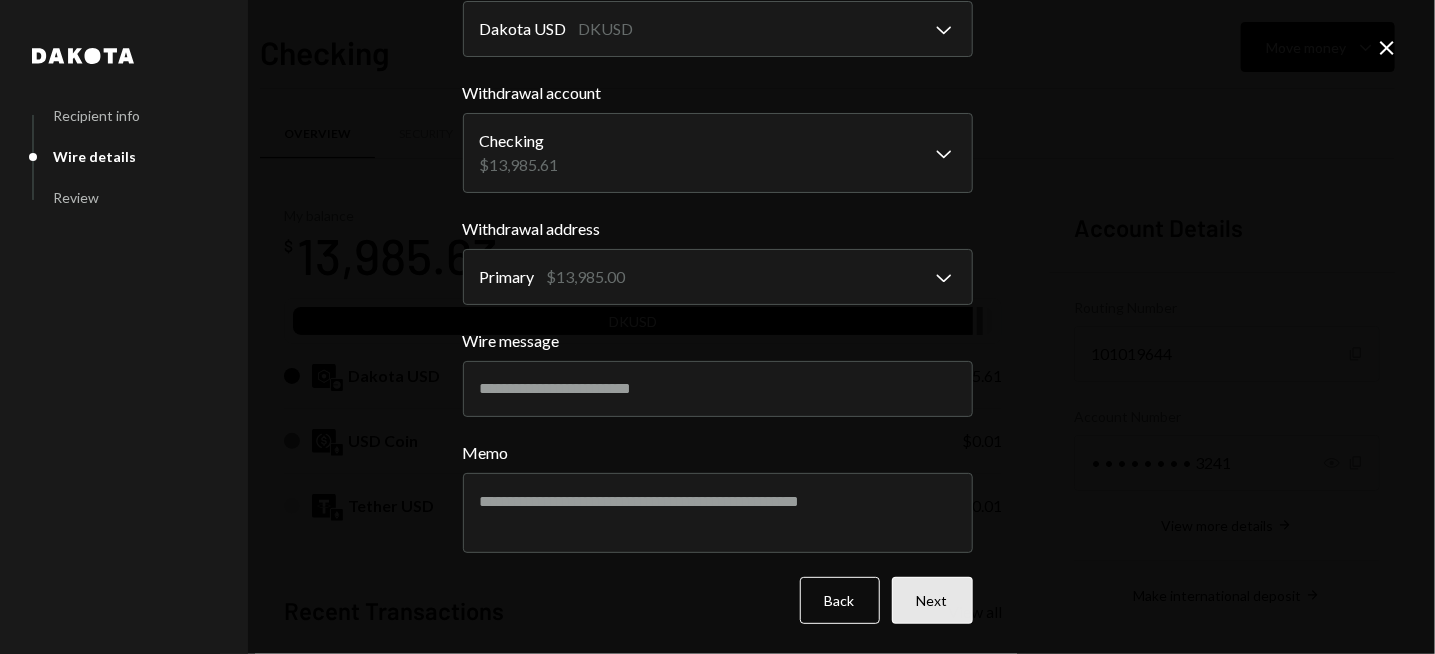 click on "Next" at bounding box center [932, 600] 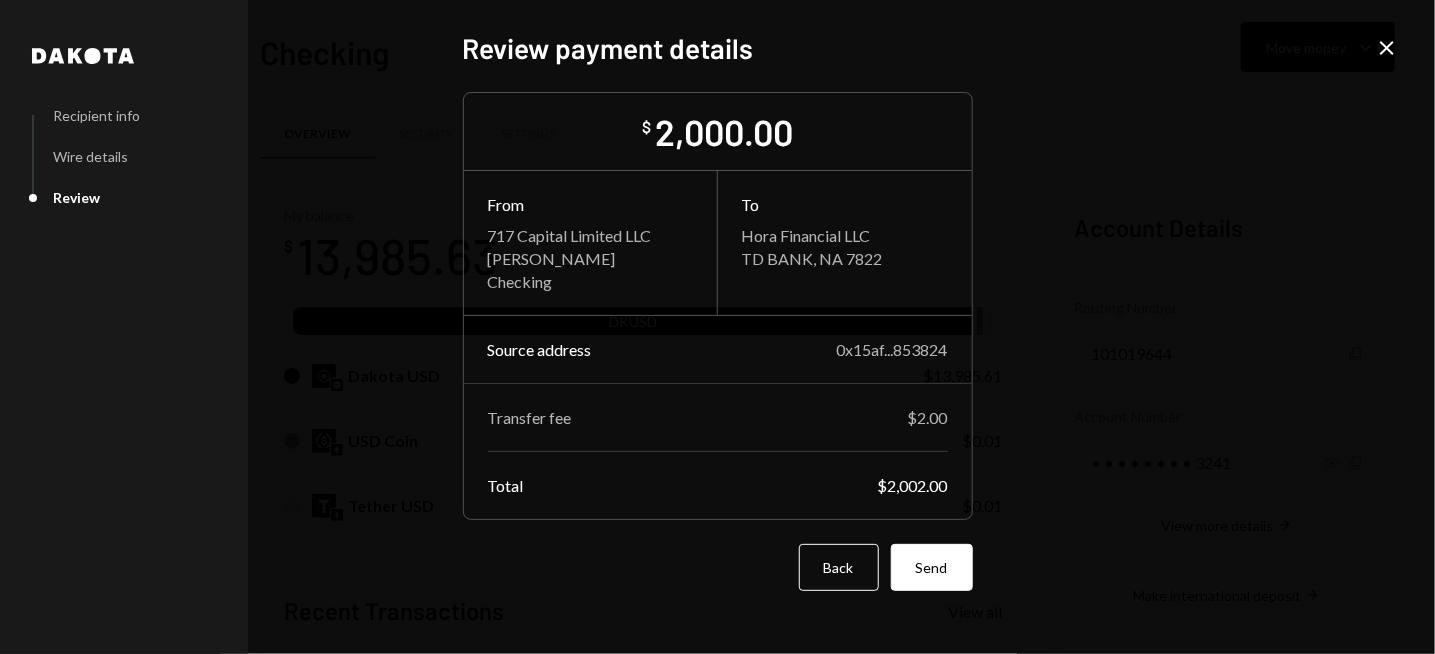 scroll, scrollTop: 17, scrollLeft: 0, axis: vertical 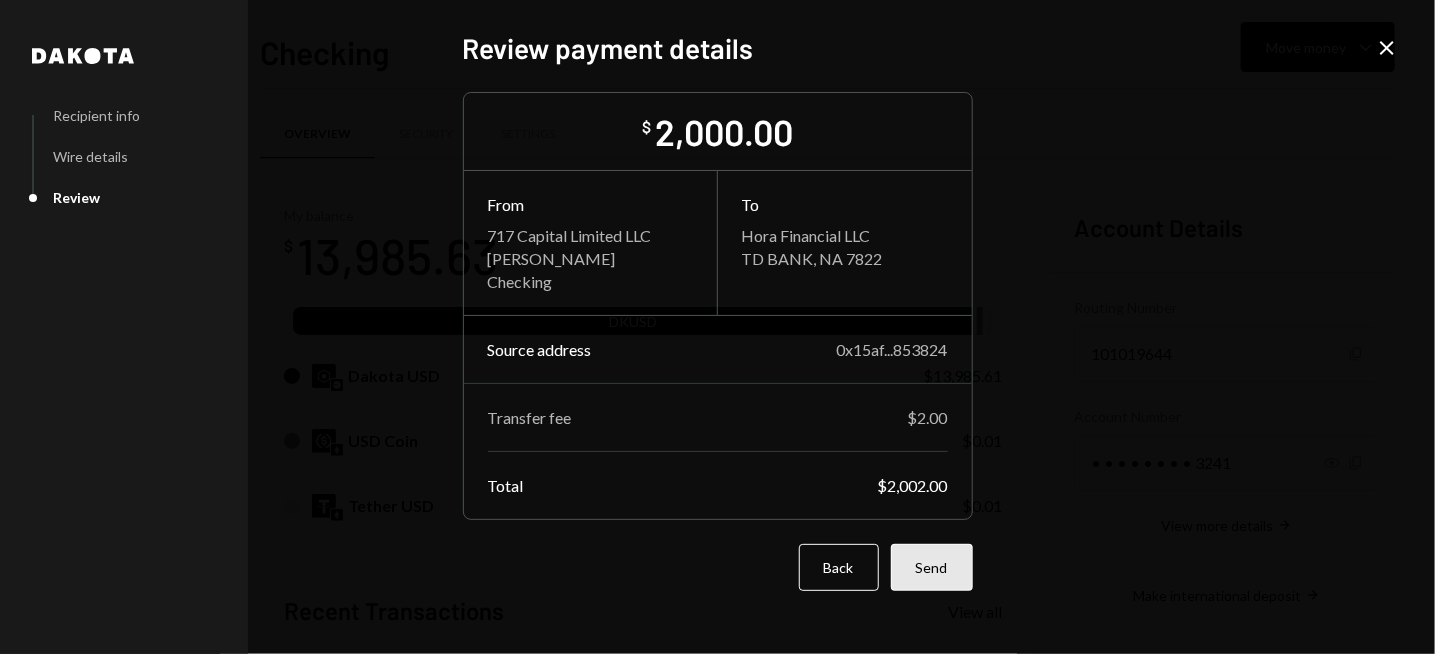 click on "Send" at bounding box center (932, 567) 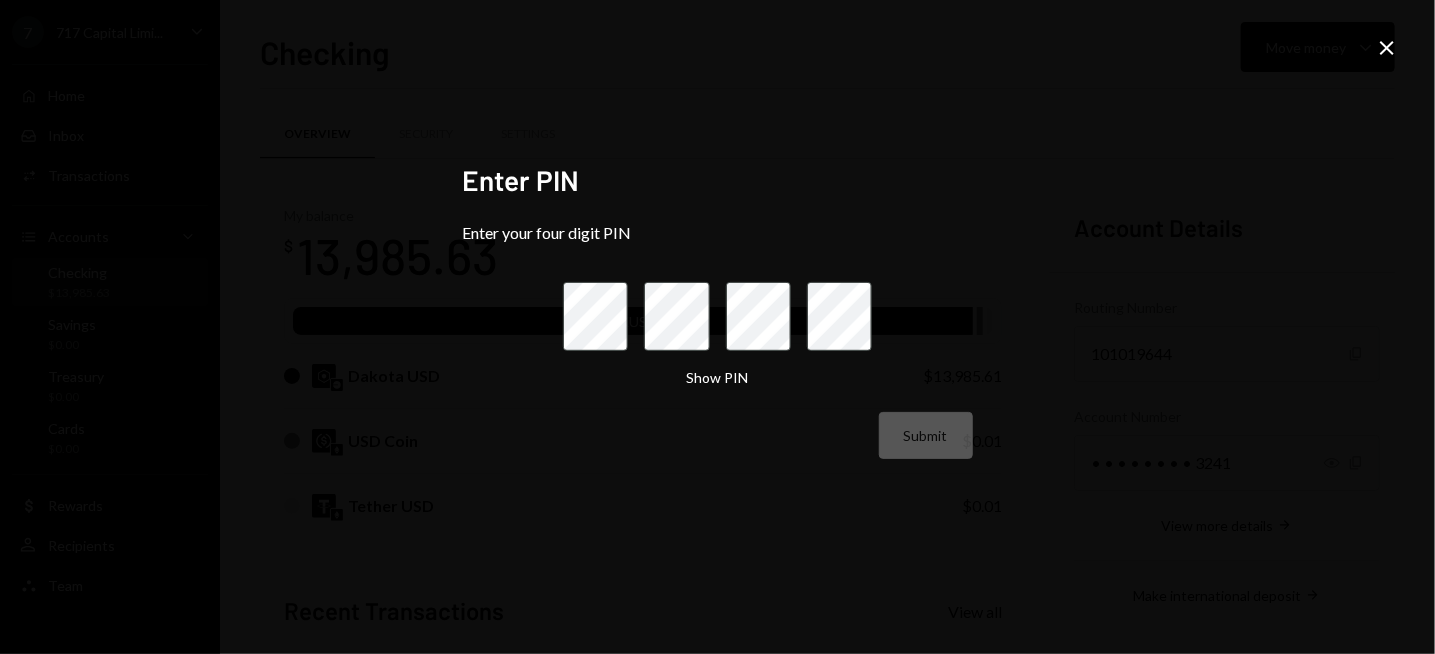 scroll, scrollTop: 0, scrollLeft: 0, axis: both 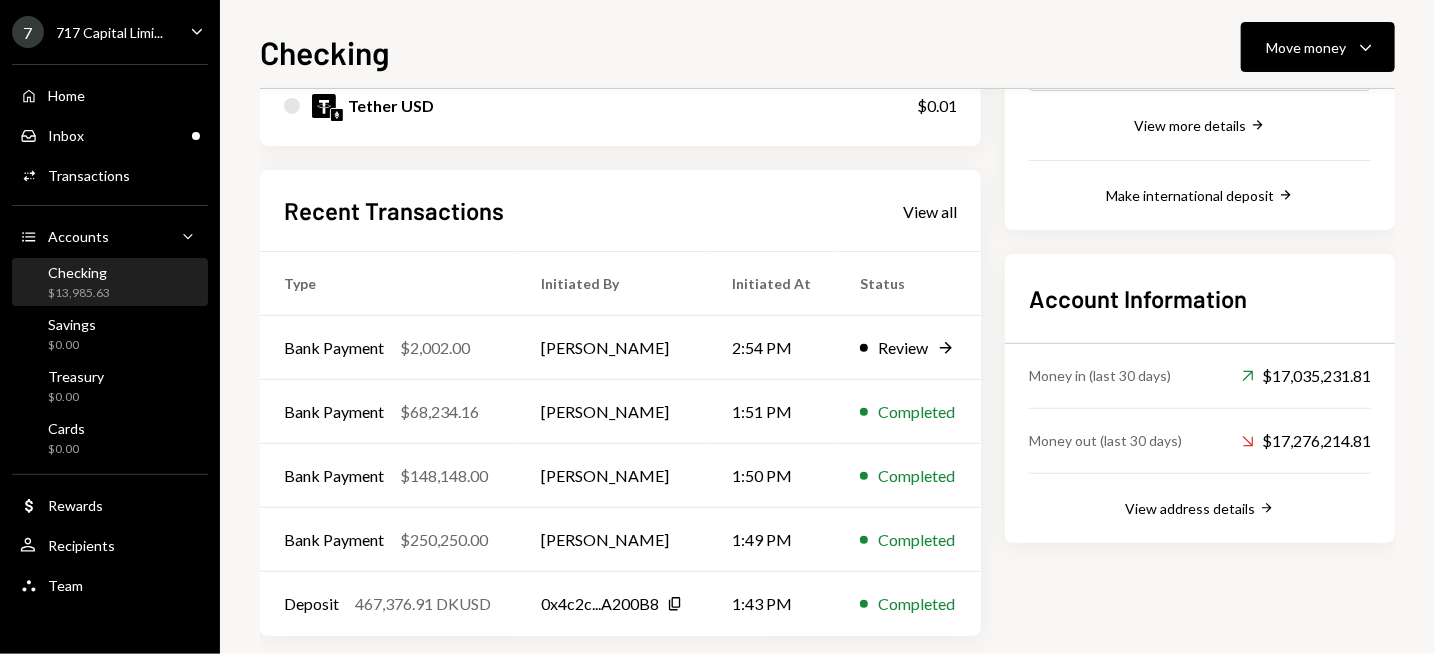 click on "Recent Transactions View all Type Initiated By Initiated At Status Bank Payment $2,002.00 [PERSON_NAME] 2:54 PM Review Right Arrow Bank Payment $68,234.16 [PERSON_NAME] 1:51 PM Completed Bank Payment $148,148.00 [PERSON_NAME] 1:50 PM Completed Bank Payment $250,250.00 [PERSON_NAME] 1:49 PM Completed Deposit 467,376.91  DKUSD 0x4c2c...A200B8 Copy 1:43 PM Completed" at bounding box center [620, 403] 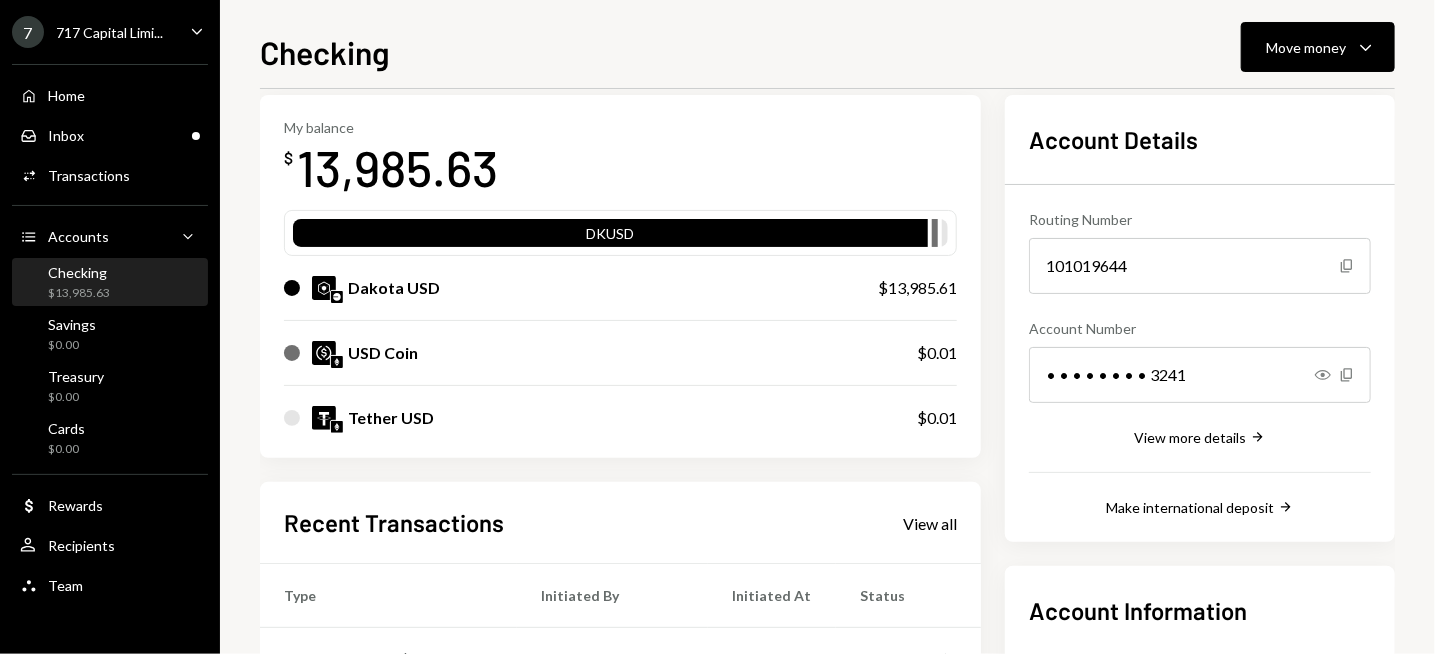 scroll, scrollTop: 0, scrollLeft: 0, axis: both 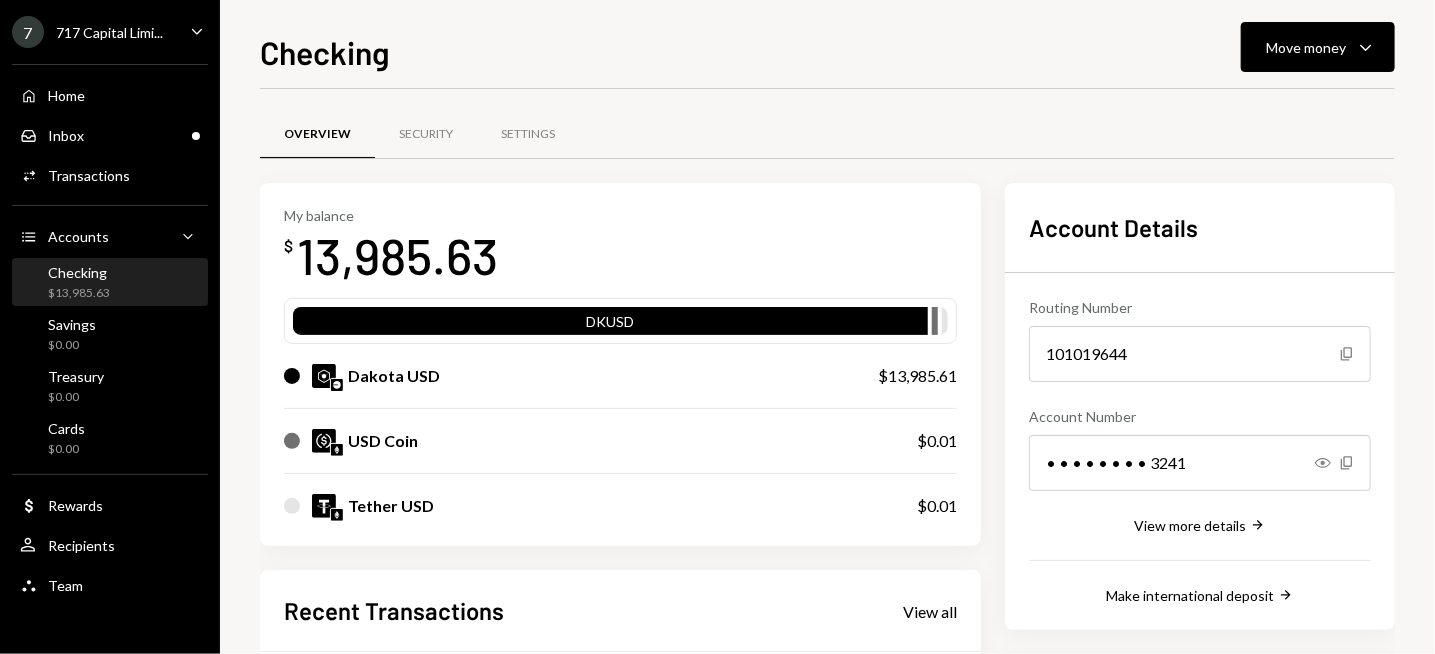 click on "My balance $ 13,985.63" at bounding box center [620, 247] 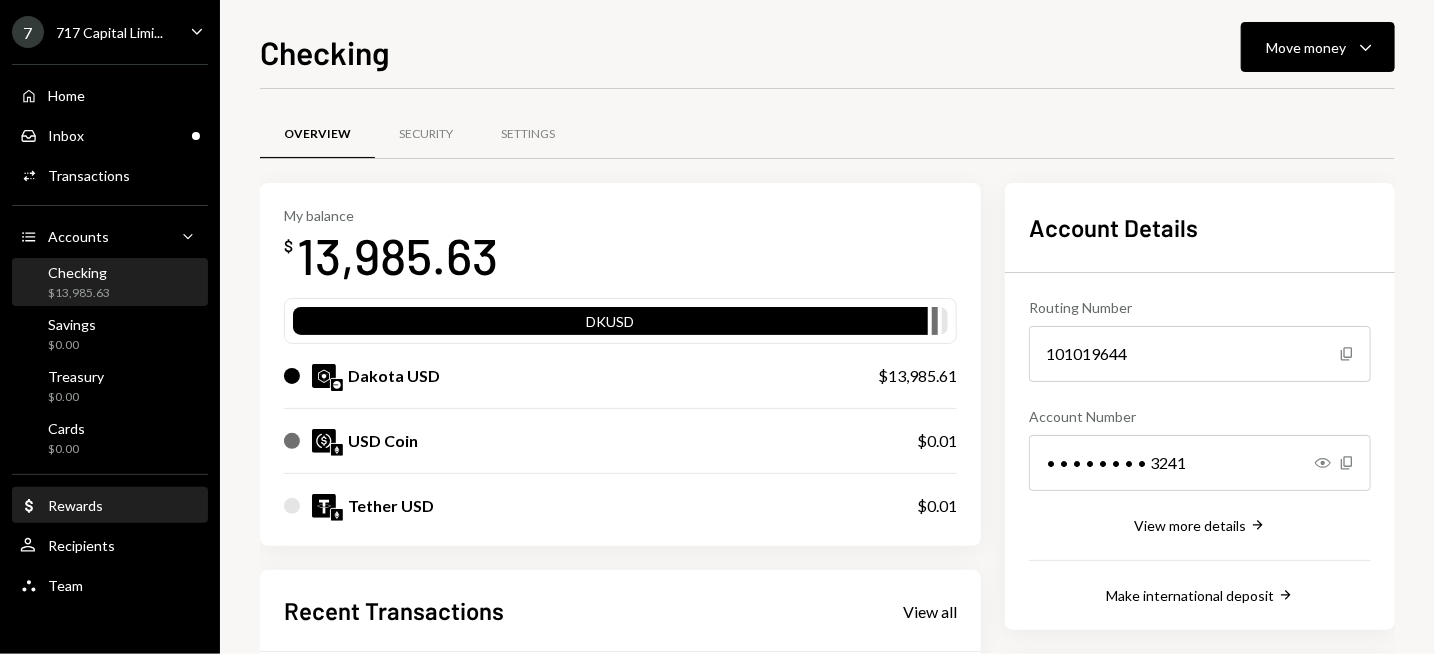 click on "Dollar Rewards" at bounding box center [61, 506] 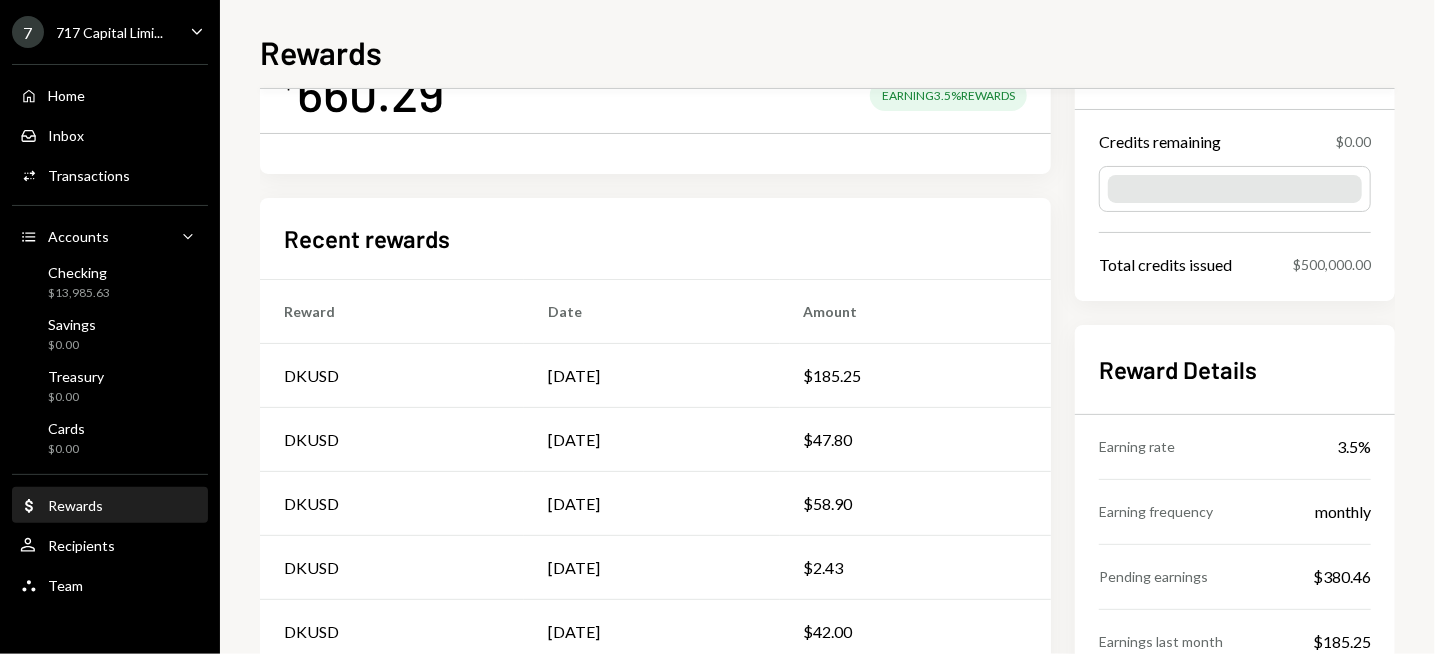 scroll, scrollTop: 200, scrollLeft: 0, axis: vertical 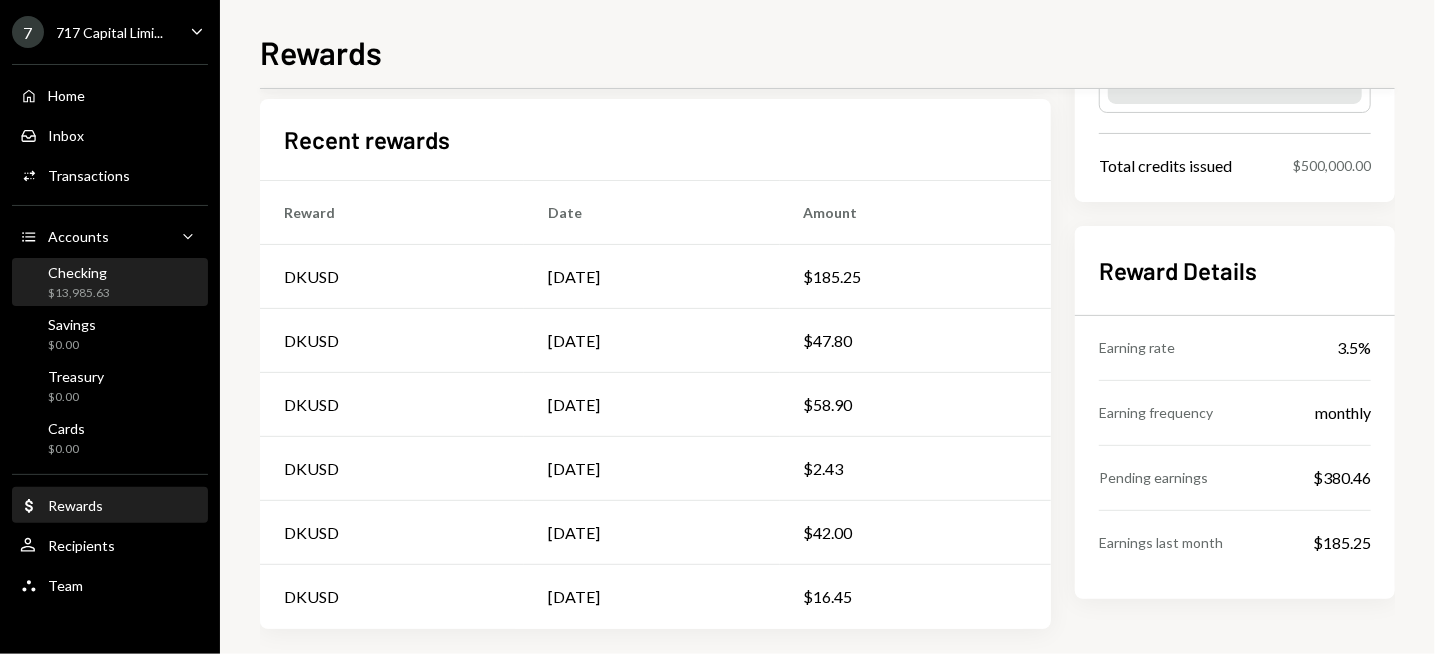 click on "Checking $13,985.63" at bounding box center [110, 283] 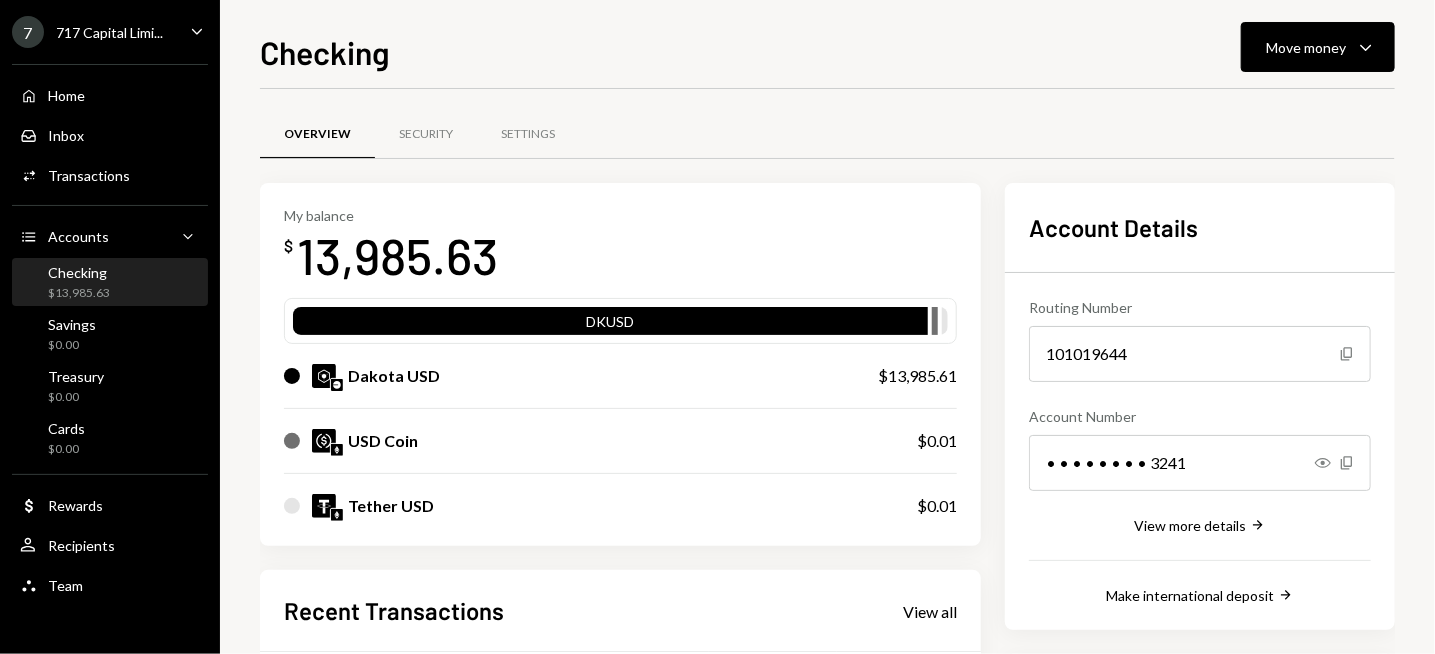 click on "Account Details Routing Number [FINANCIAL_ID] Copy Account Number • • • • • • • •  3241 Show Copy View more details Right Arrow Make international deposit Right Arrow" at bounding box center [1200, 406] 